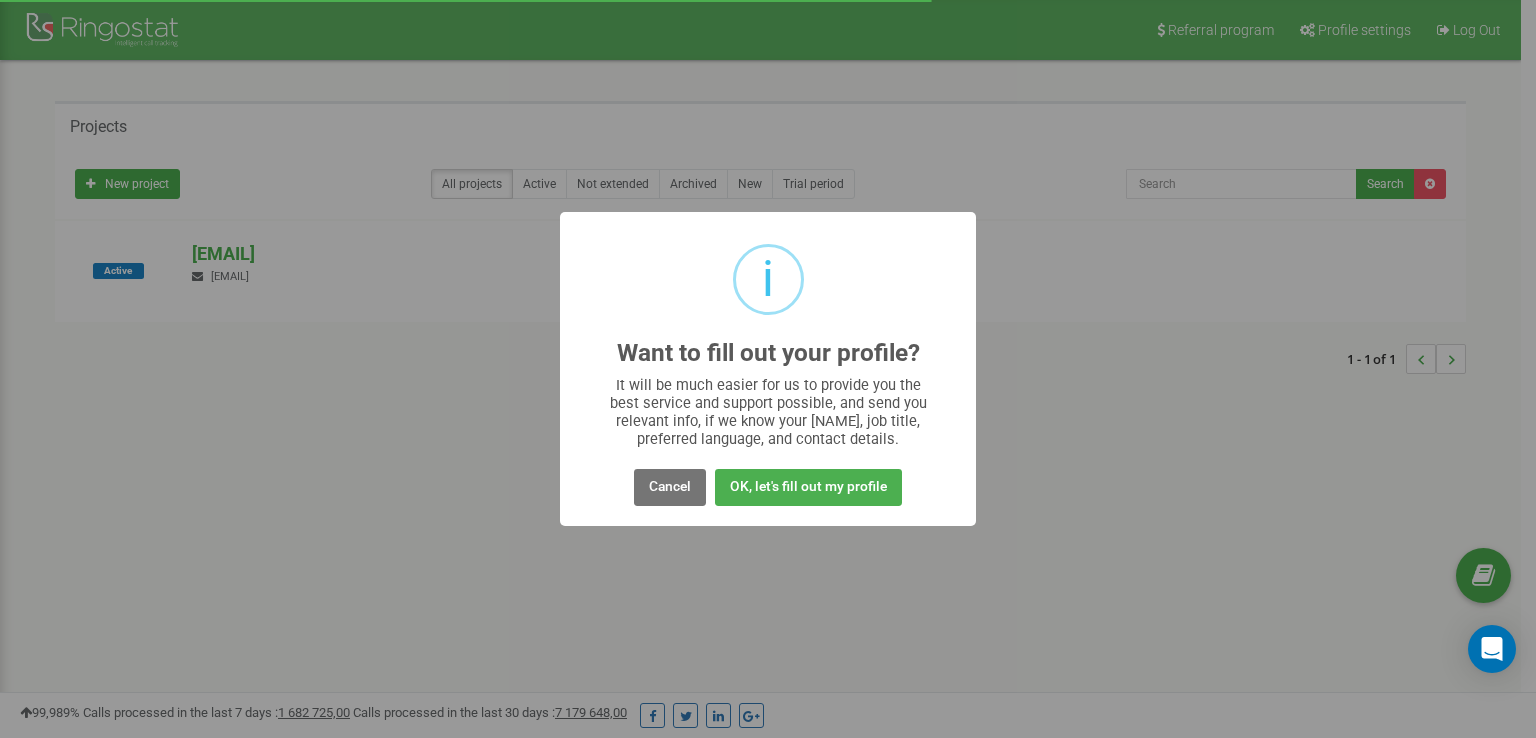 scroll, scrollTop: 0, scrollLeft: 0, axis: both 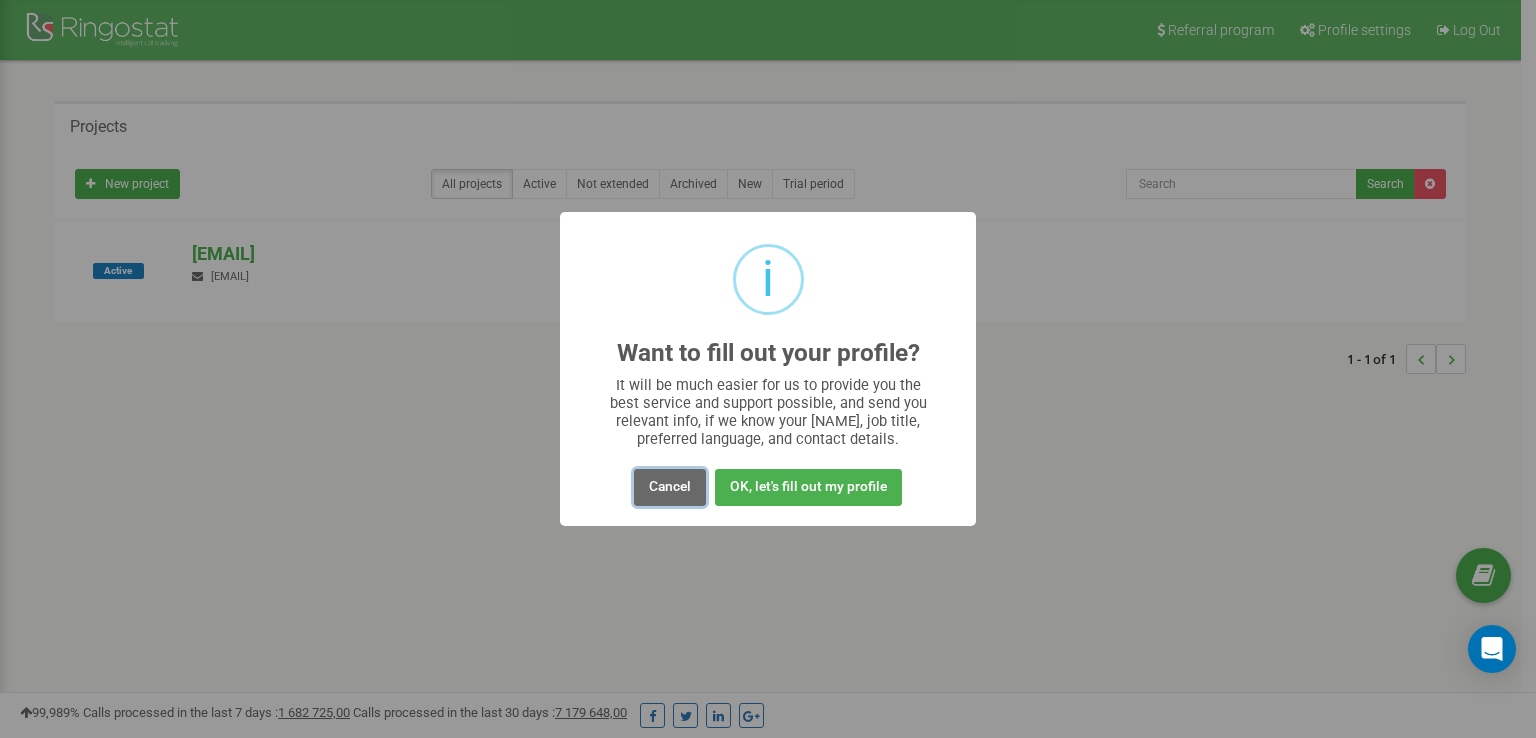click on "Cancel" at bounding box center (670, 487) 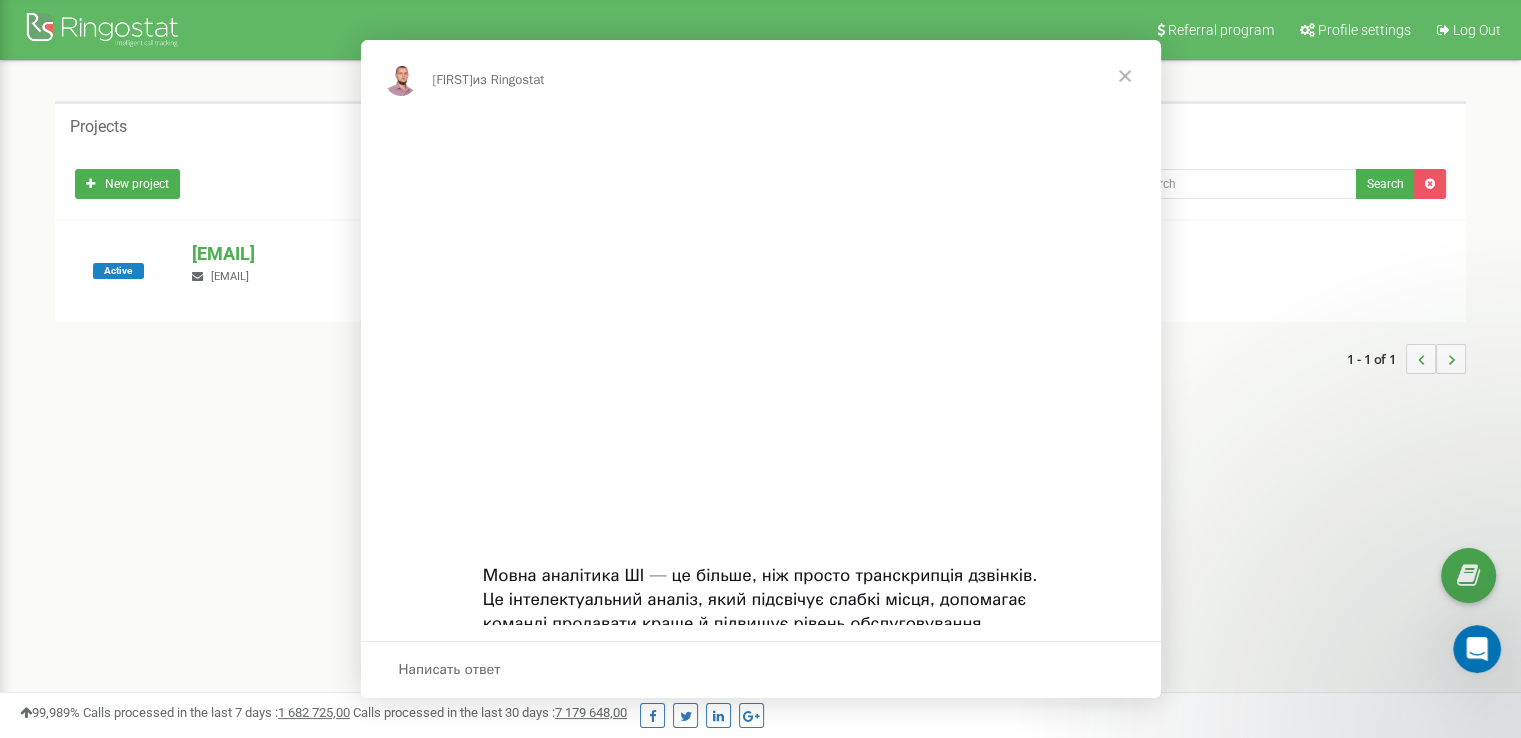 scroll, scrollTop: 0, scrollLeft: 0, axis: both 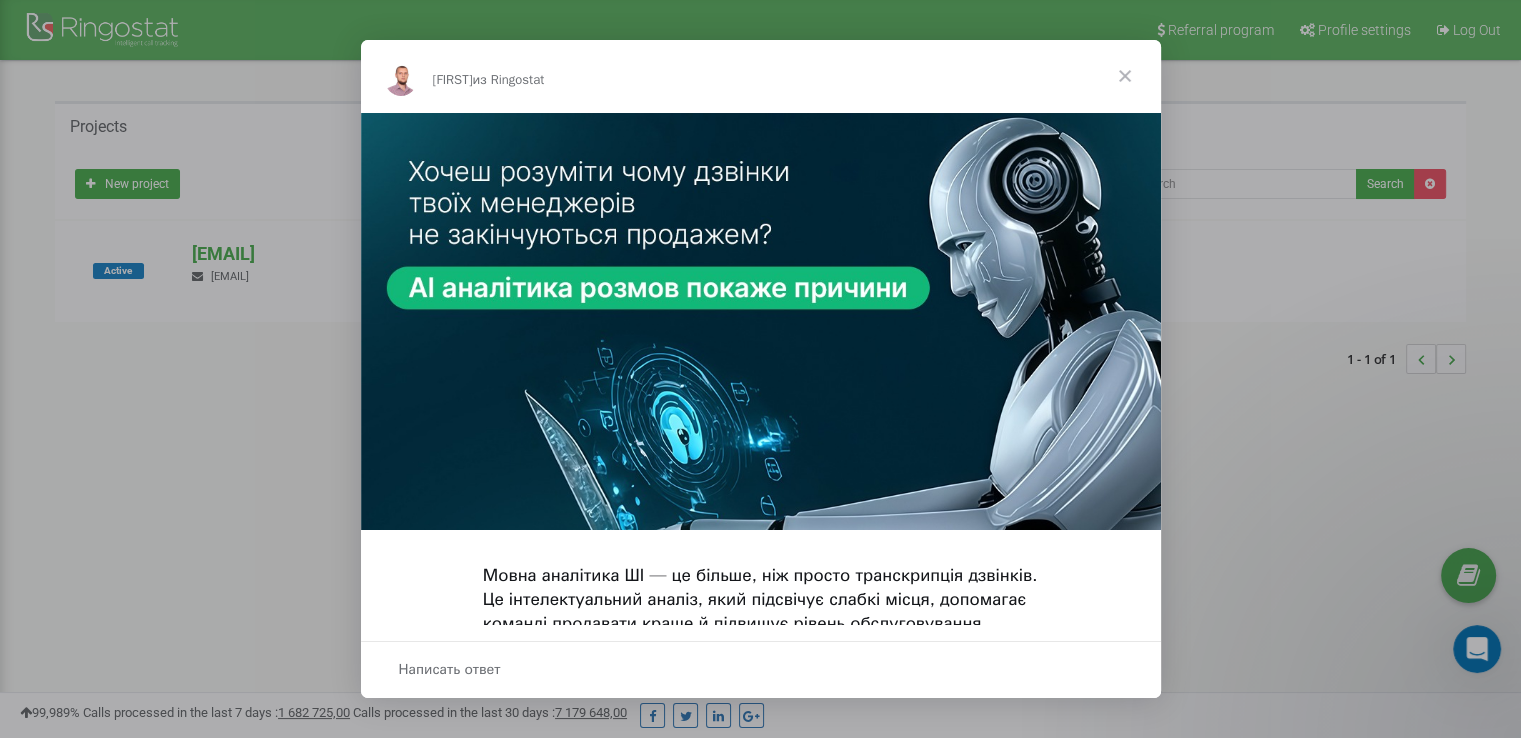click at bounding box center (1125, 76) 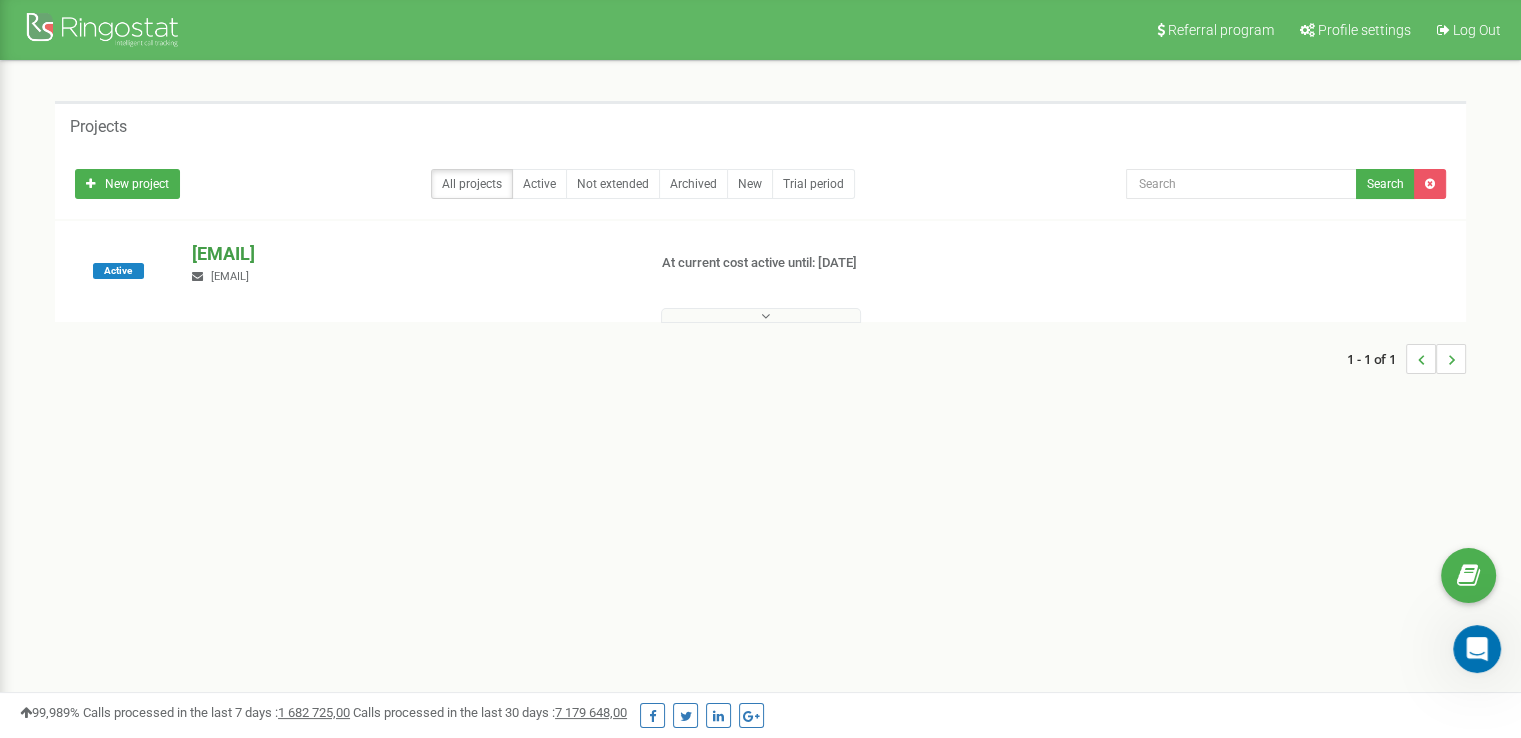 click on "ecocleaning-[CITY].com" at bounding box center (410, 254) 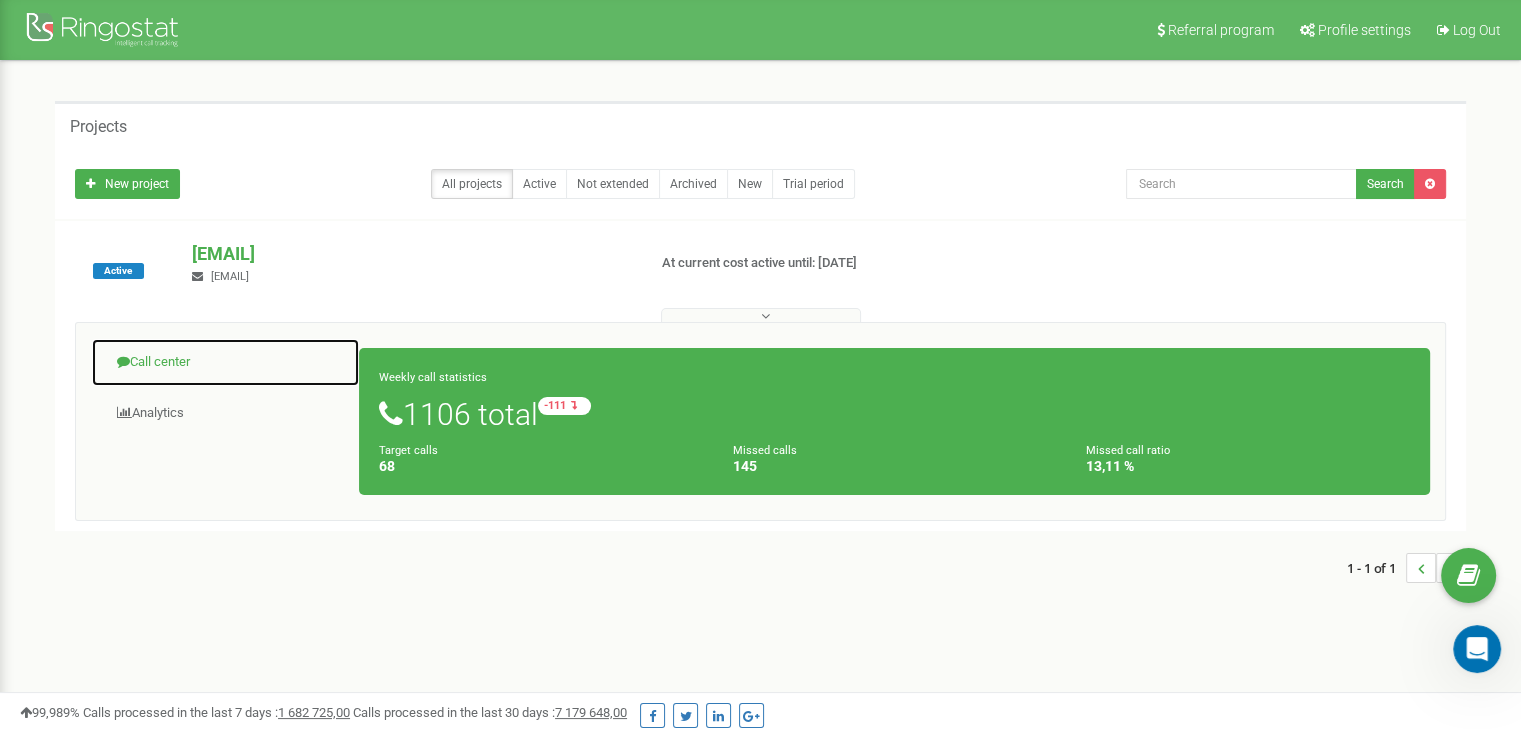 click on "Call center" at bounding box center (225, 362) 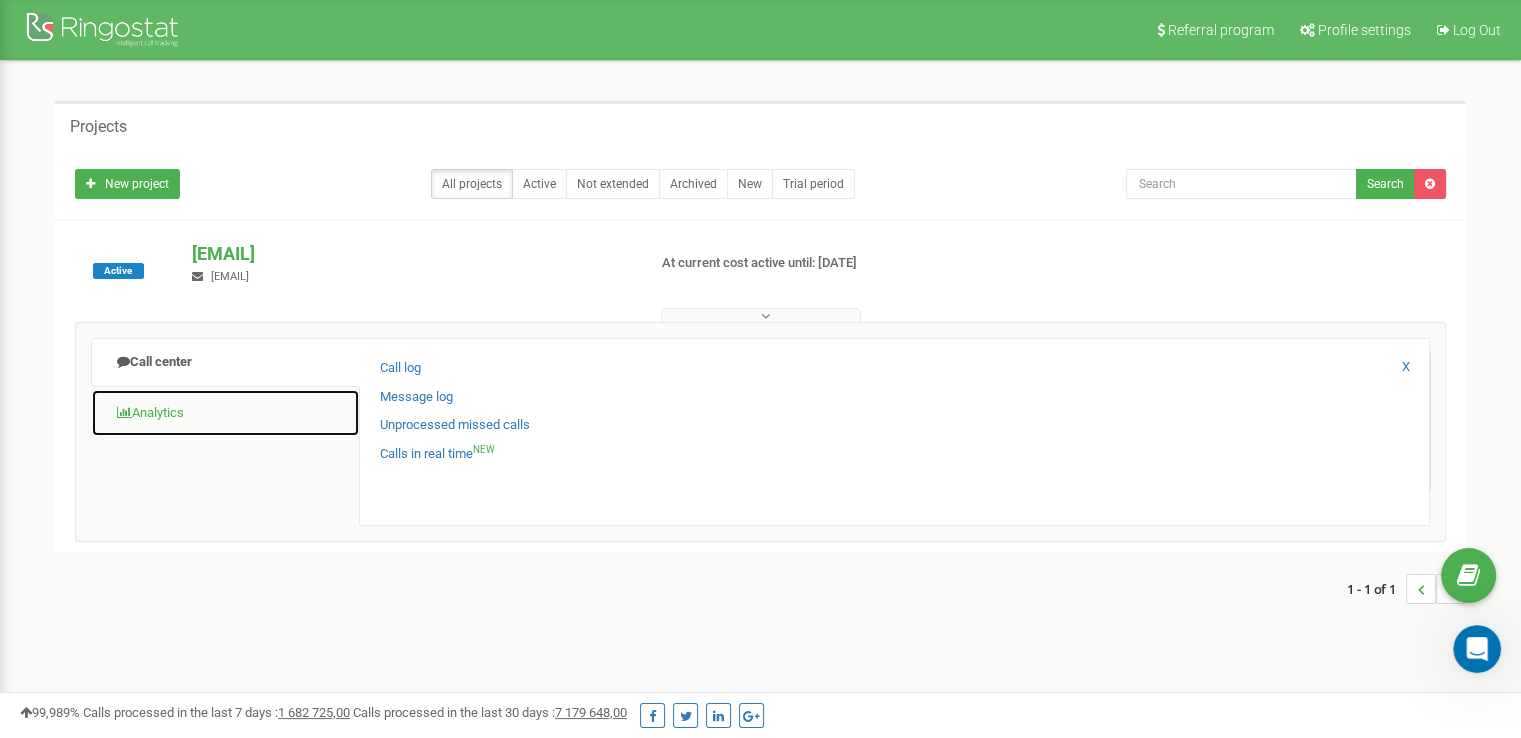 click on "Analytics" at bounding box center (225, 413) 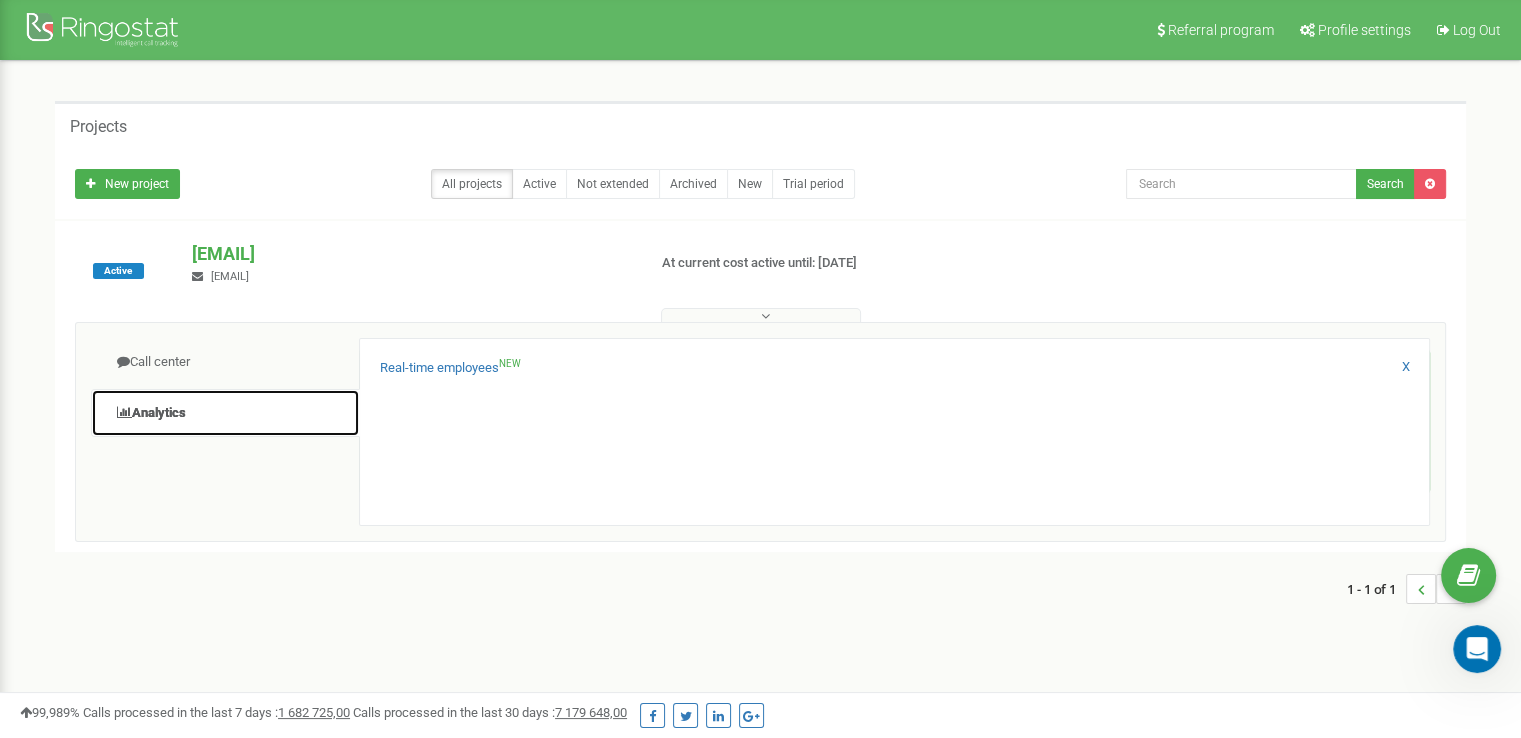 click on "Analytics" at bounding box center (225, 413) 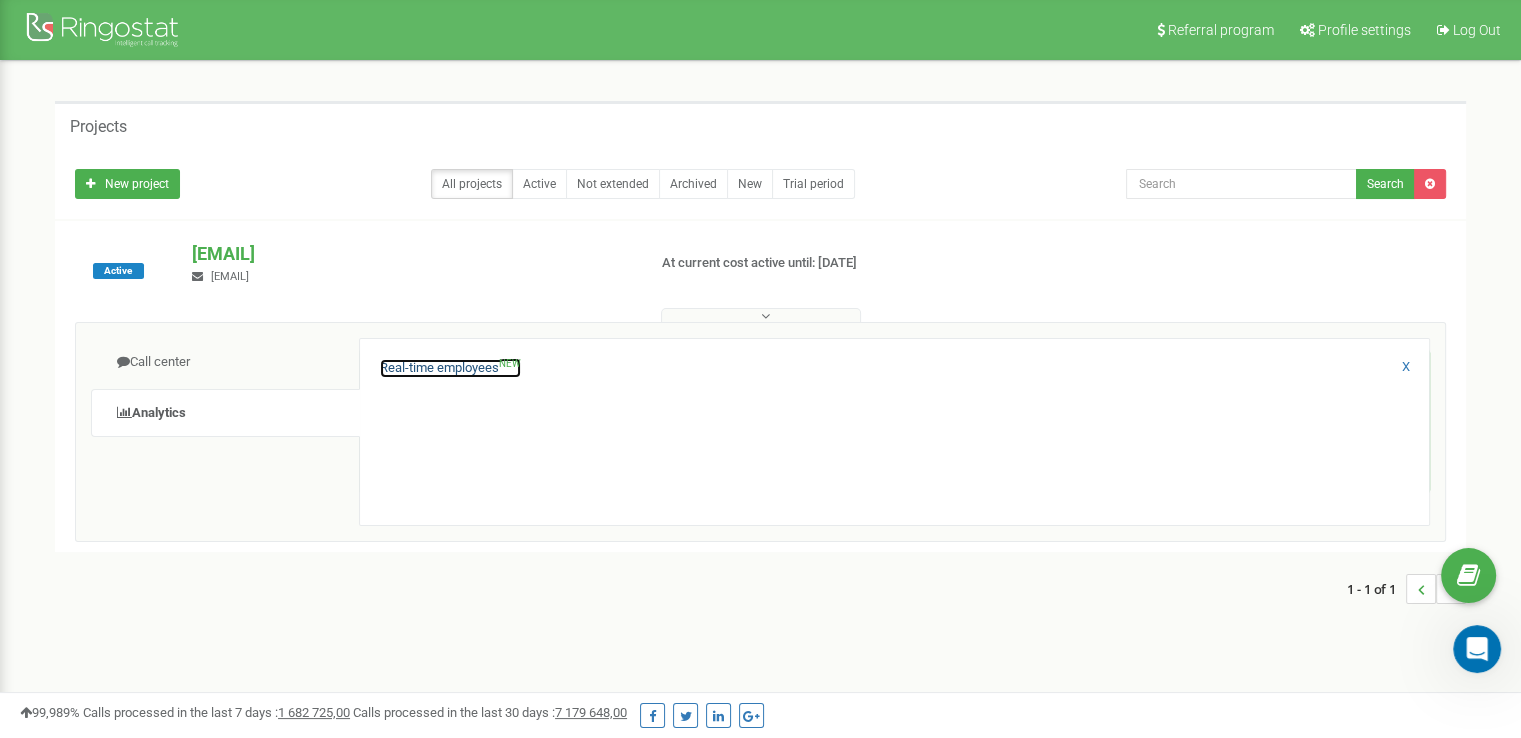 click on "Real-time employees  NEW" at bounding box center [450, 368] 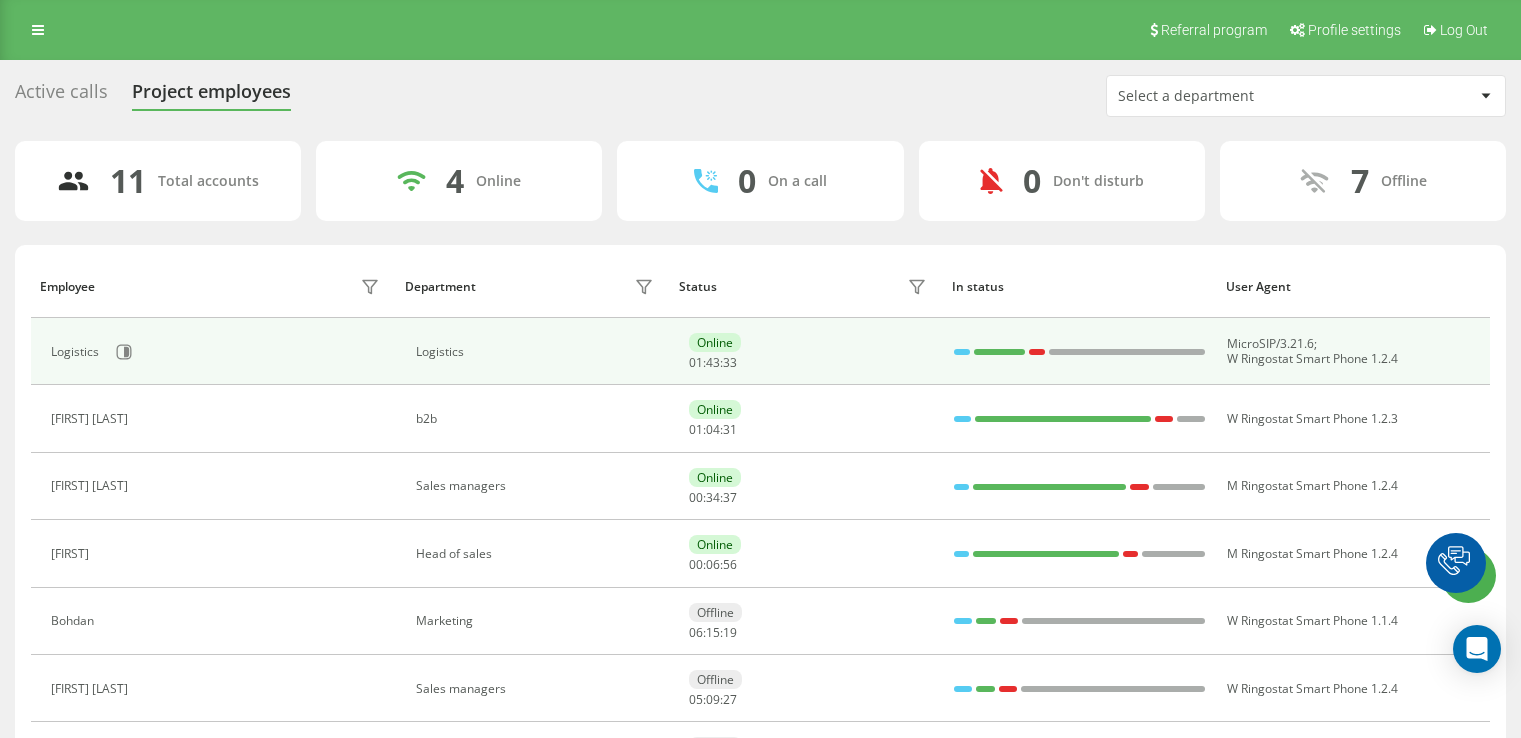 scroll, scrollTop: 0, scrollLeft: 0, axis: both 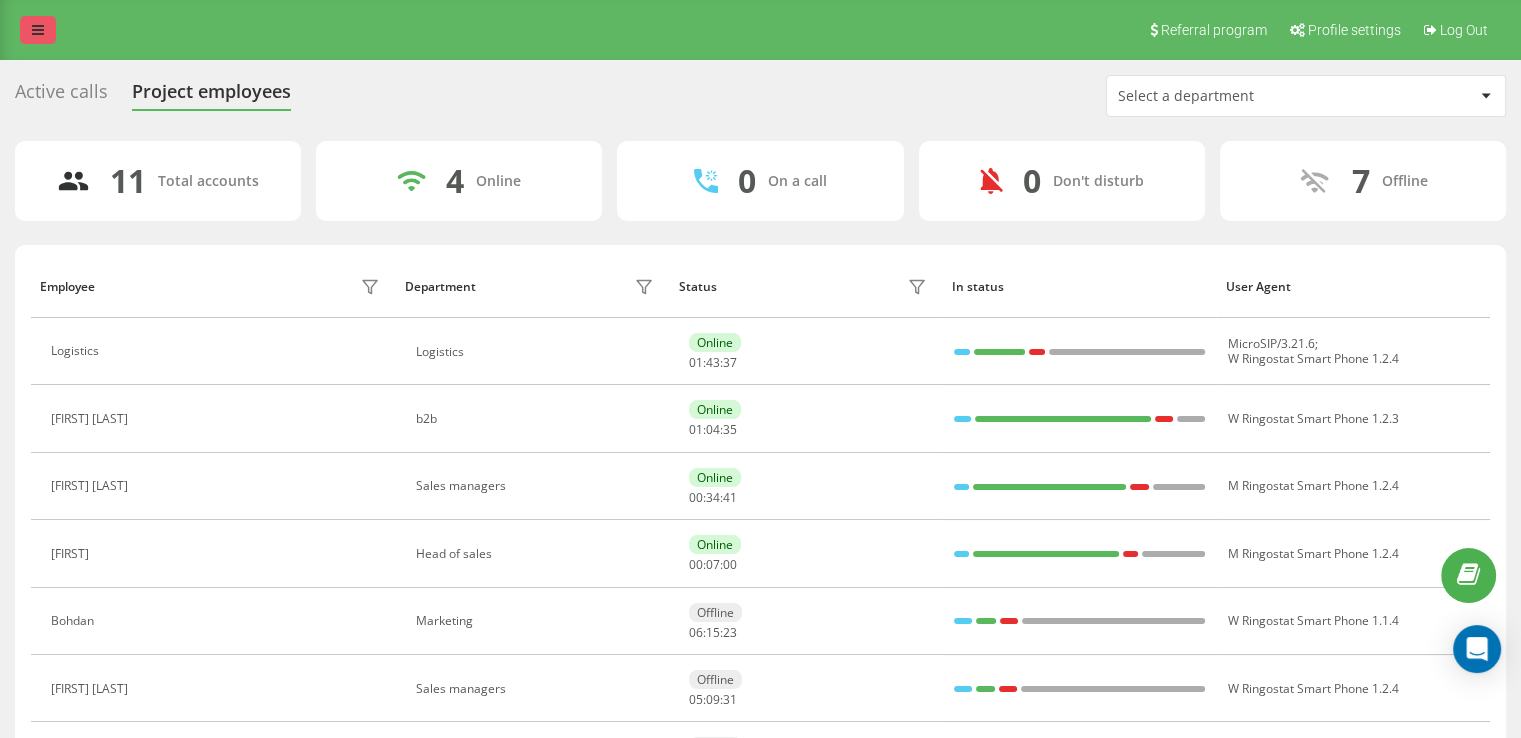 click at bounding box center [38, 30] 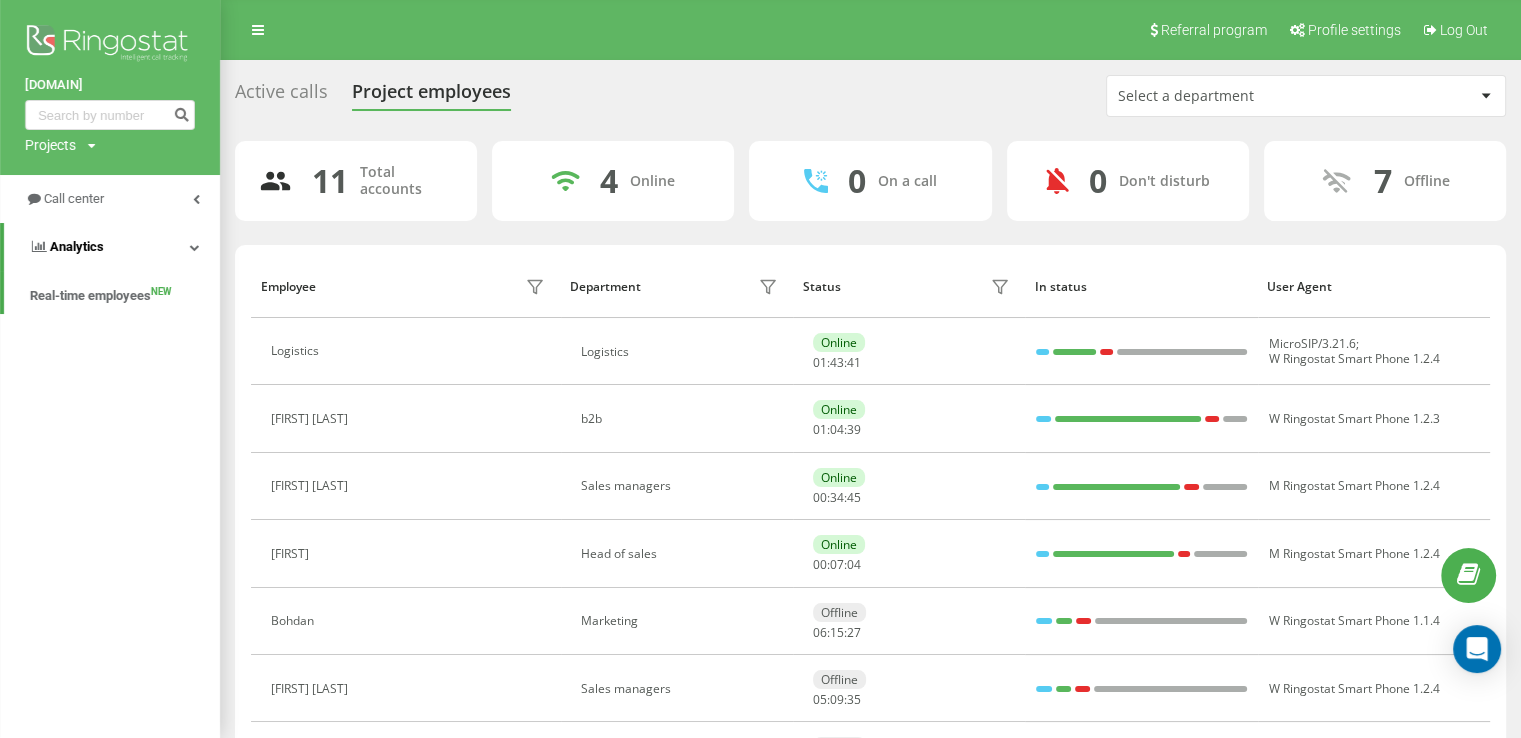 click at bounding box center [195, 247] 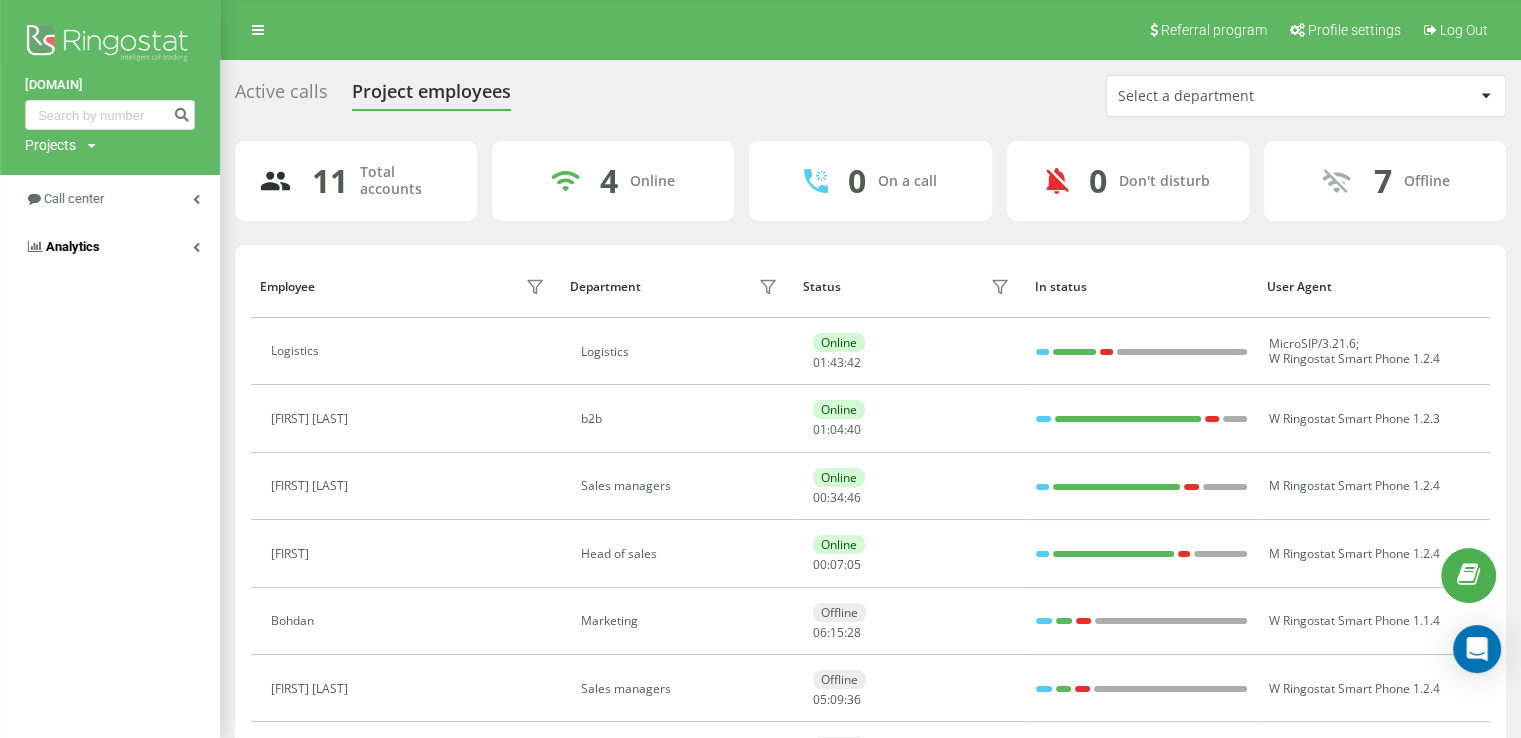 click at bounding box center (196, 247) 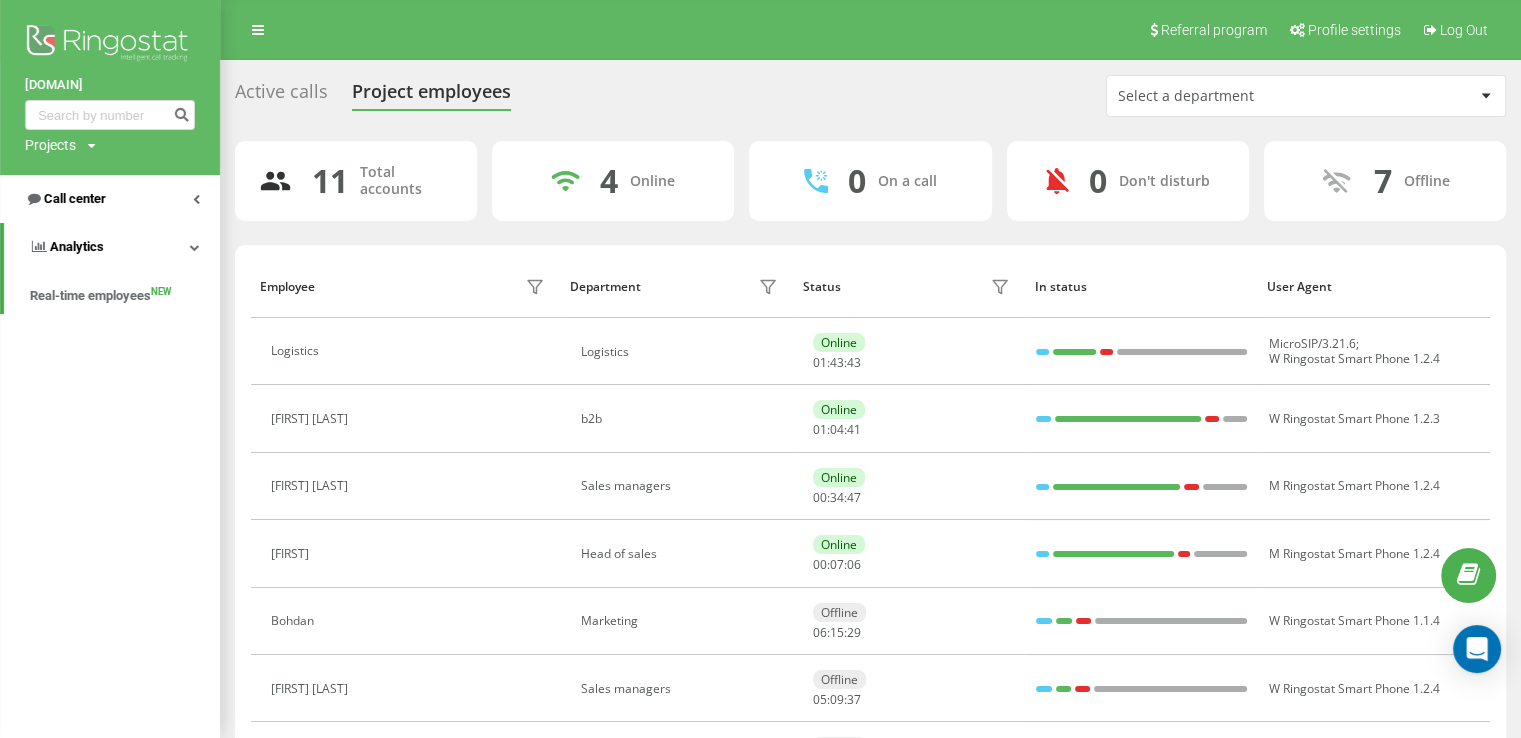 click on "Call center" at bounding box center (110, 199) 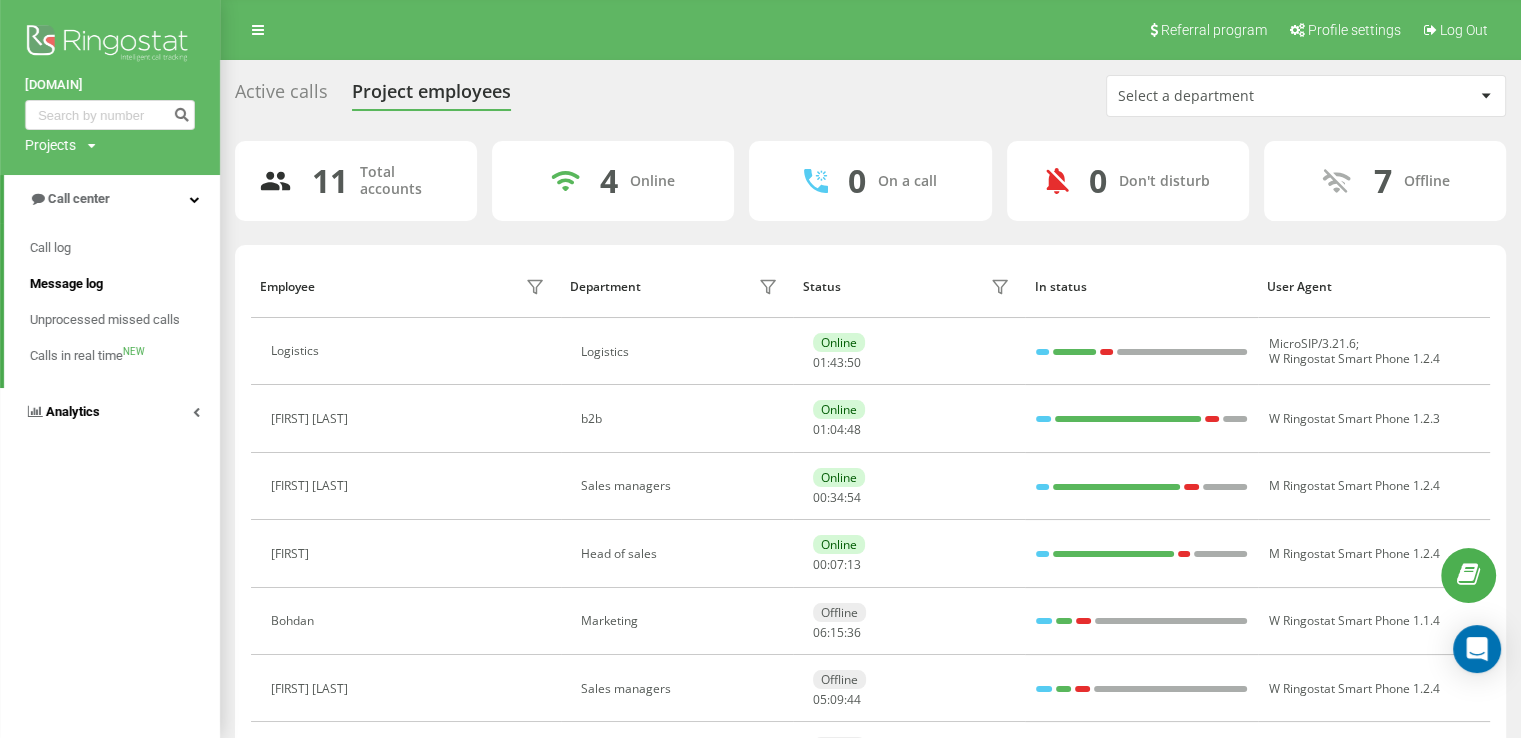 click on "Message log" at bounding box center (66, 284) 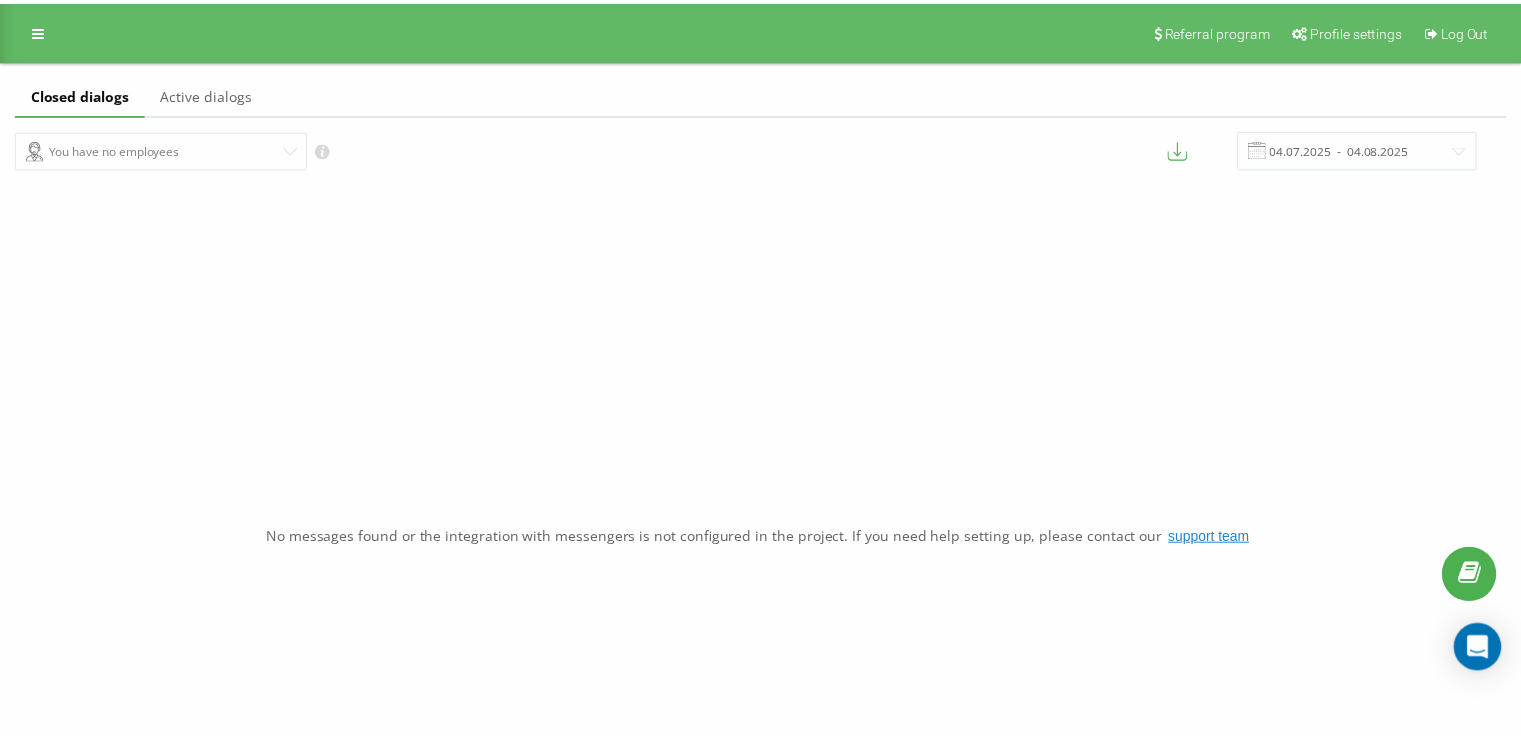 scroll, scrollTop: 0, scrollLeft: 0, axis: both 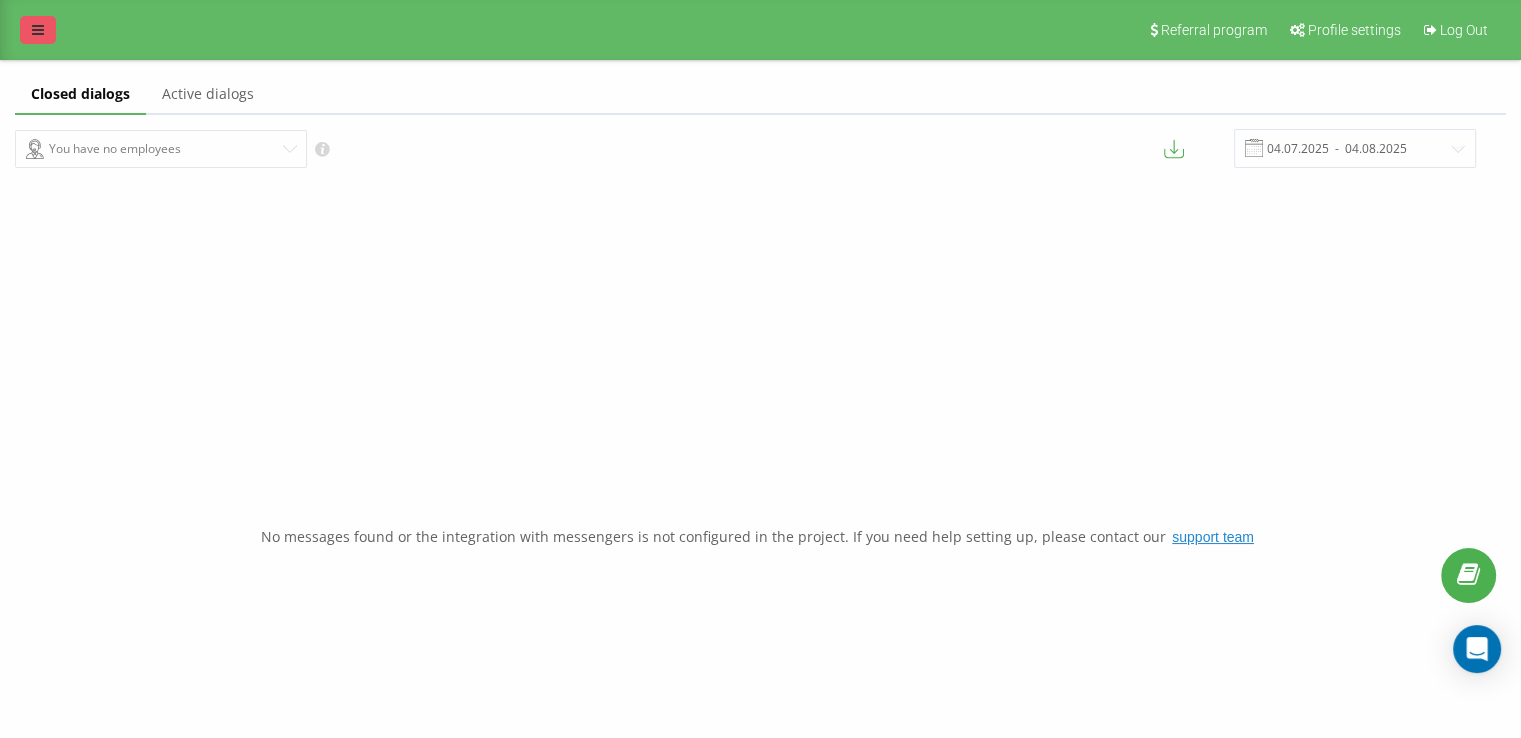 click at bounding box center [38, 30] 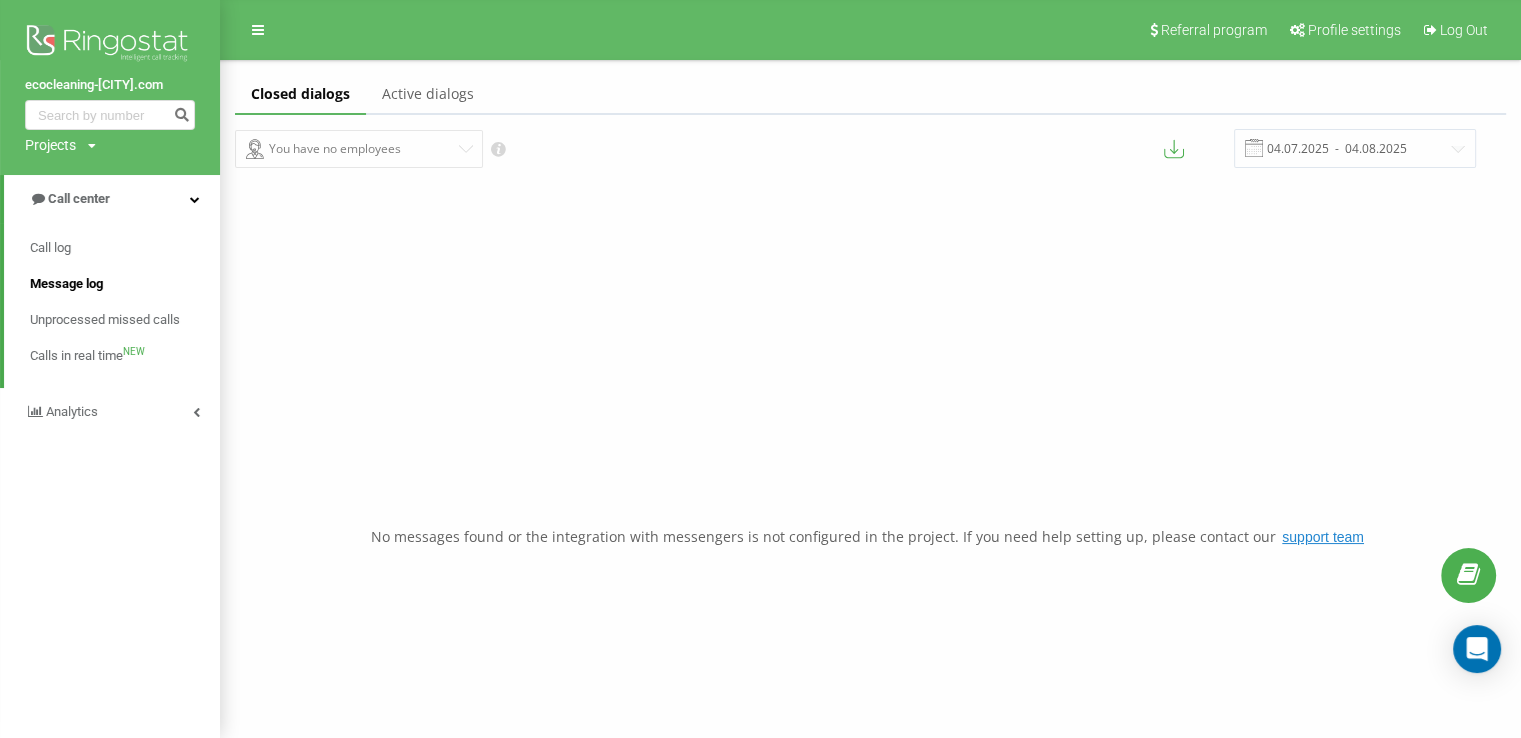 click on "Message log" at bounding box center (66, 284) 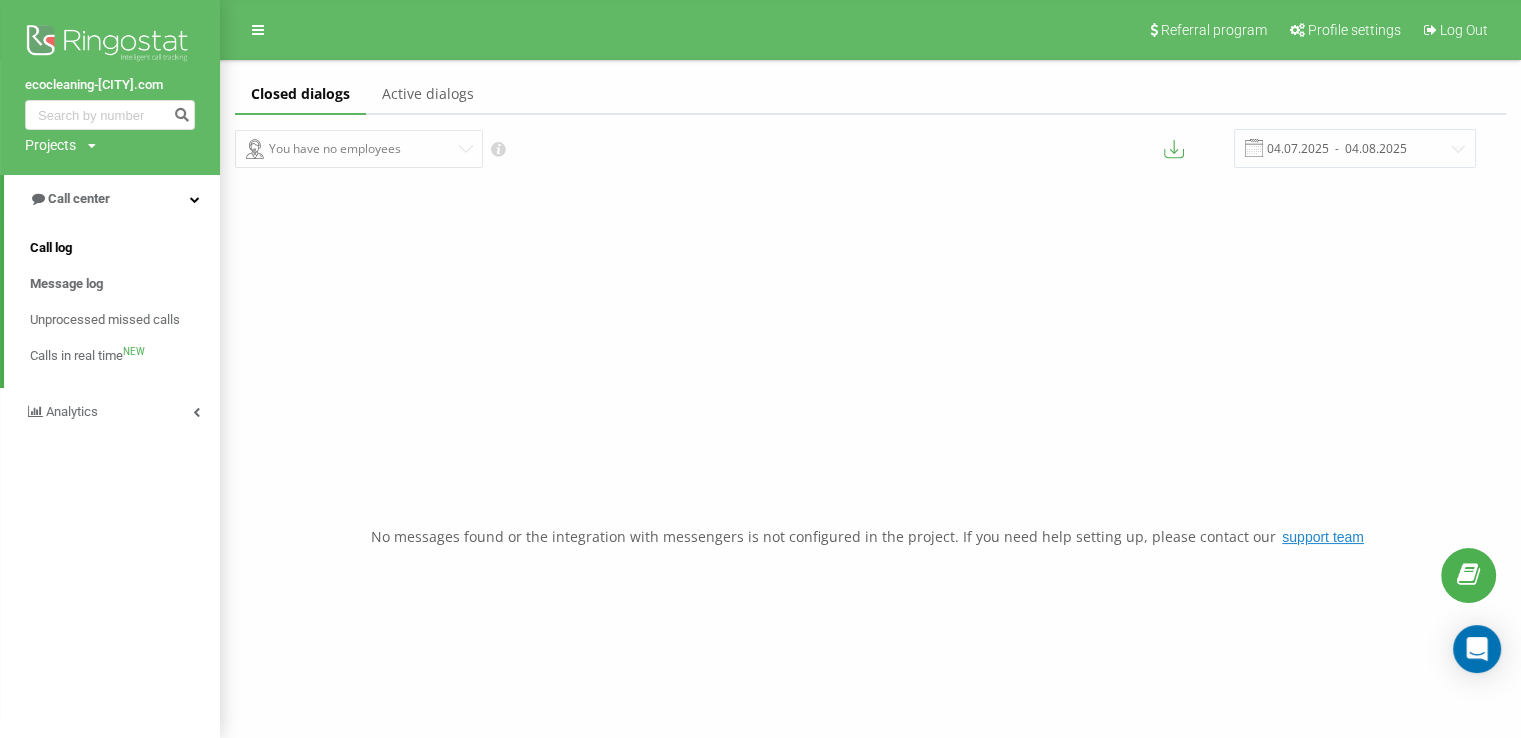 click on "Call log" at bounding box center (51, 248) 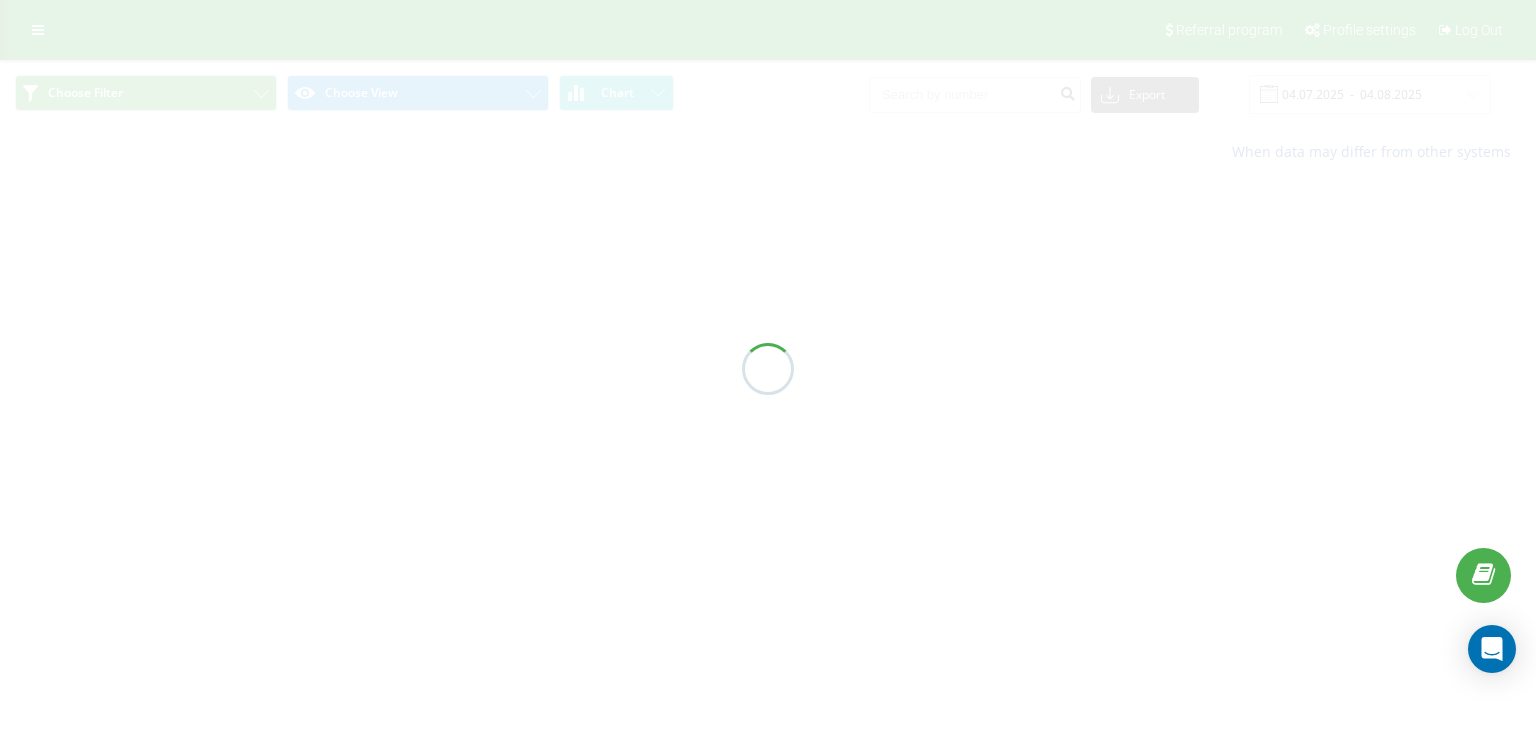 scroll, scrollTop: 0, scrollLeft: 0, axis: both 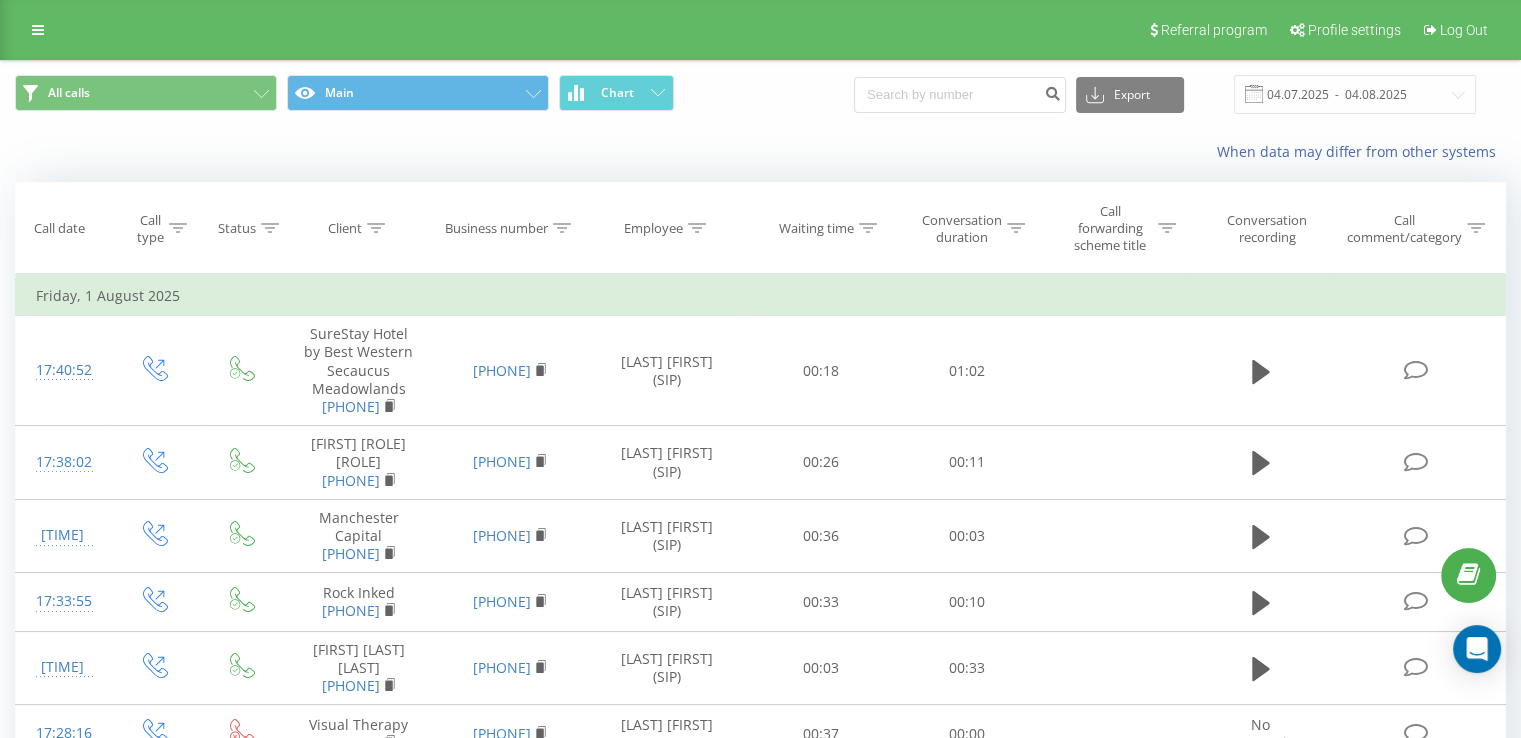 click at bounding box center [1254, 94] 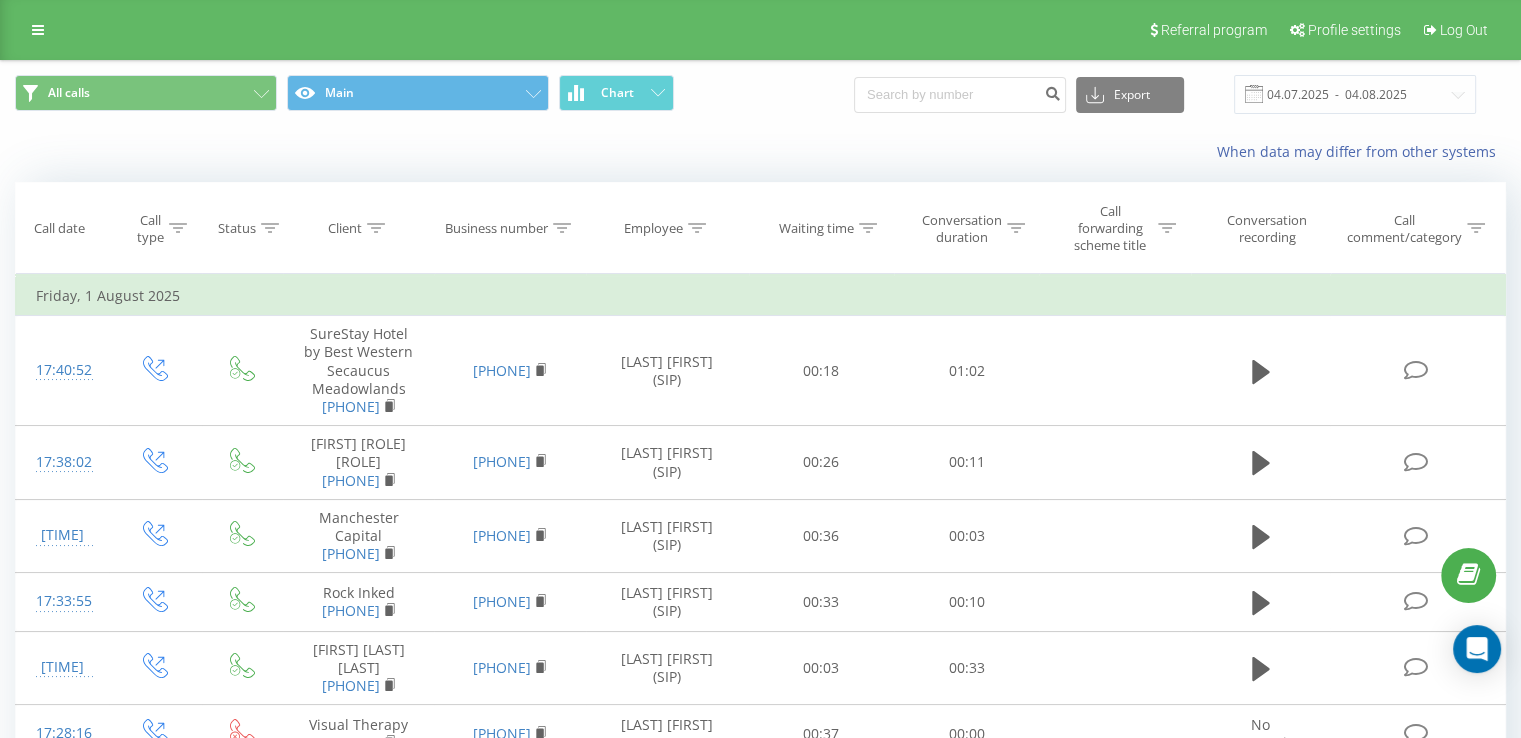 click at bounding box center (1254, 94) 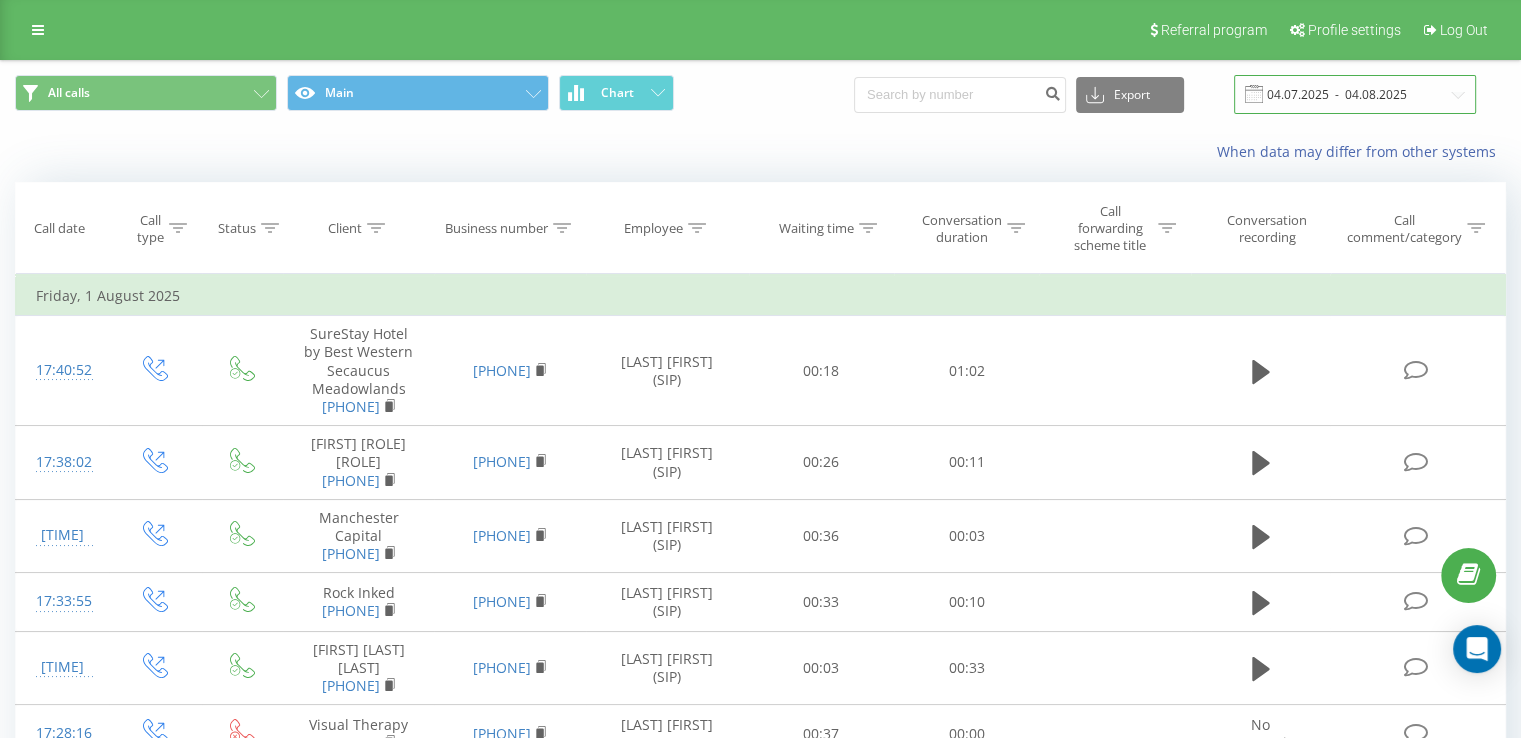 click on "04.07.2025  -  04.08.2025" at bounding box center [1355, 94] 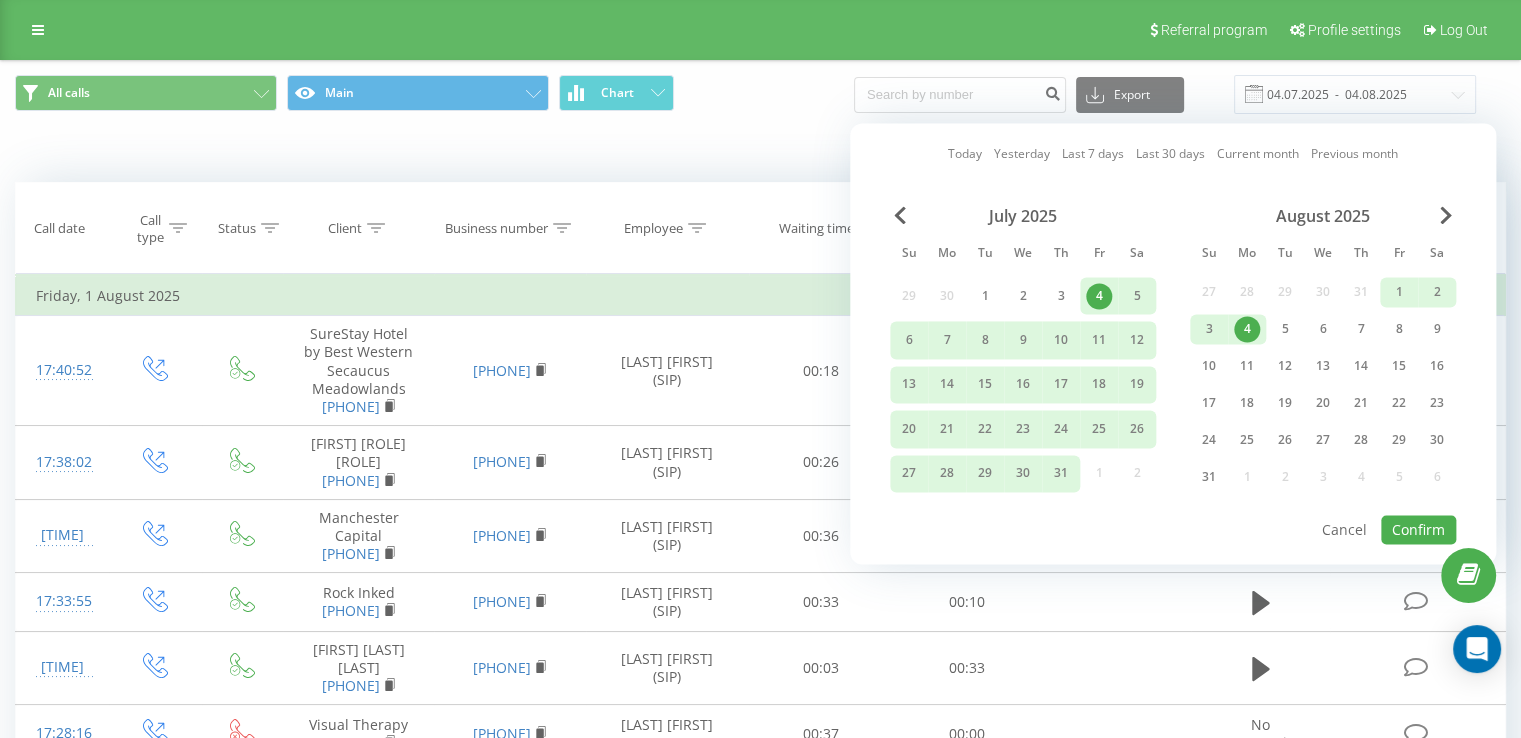 click on "4" at bounding box center [1247, 329] 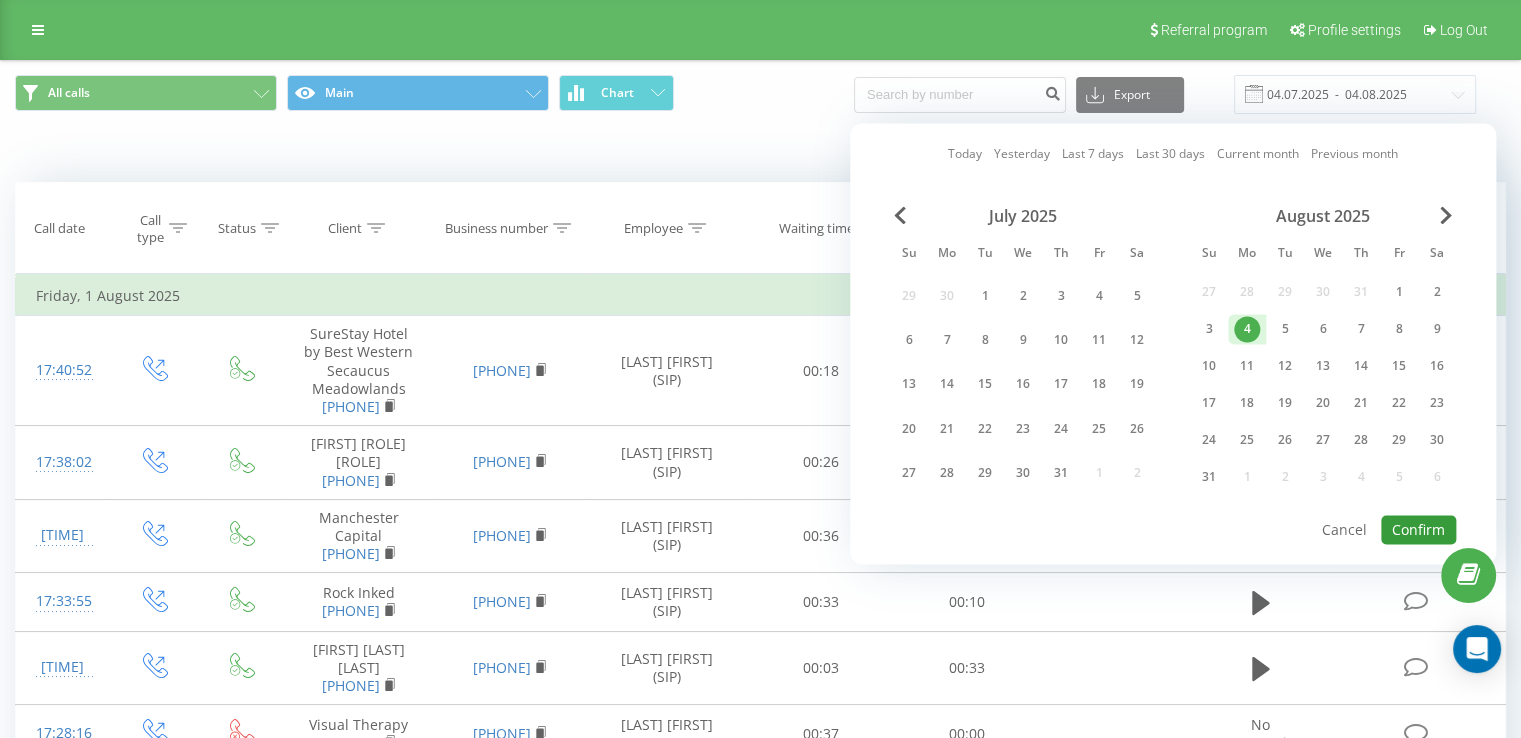 click on "Confirm" at bounding box center (1418, 529) 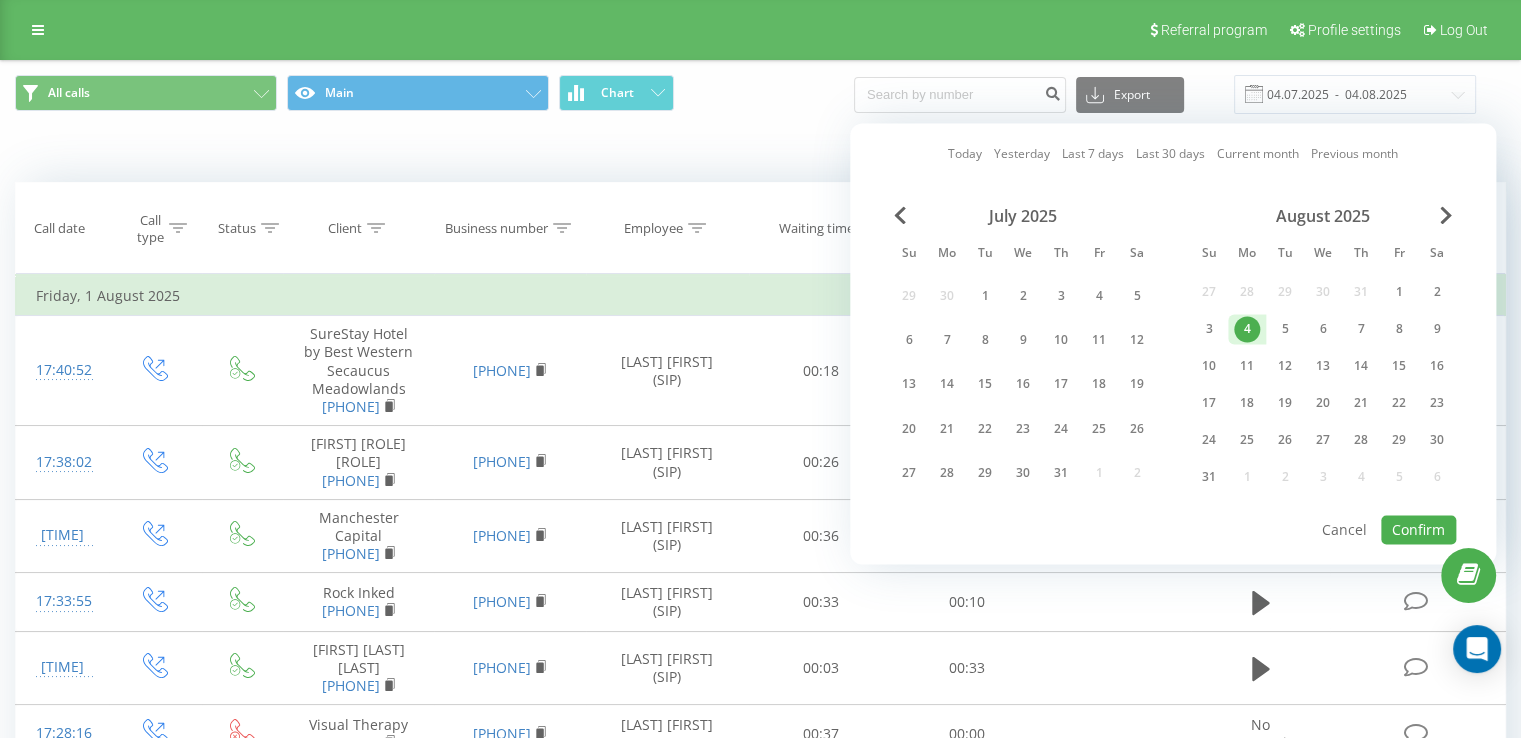 type on "04.08.2025  -  04.08.2025" 